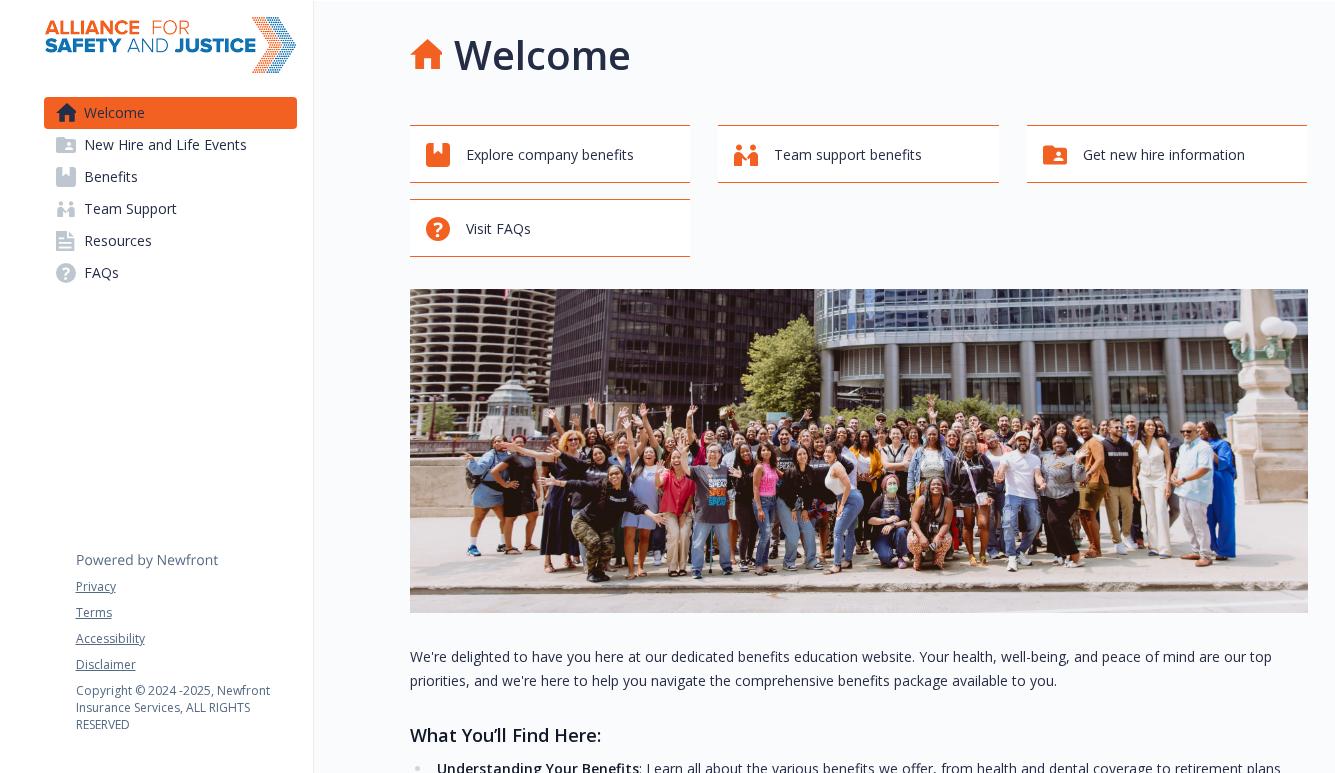 scroll, scrollTop: 0, scrollLeft: 0, axis: both 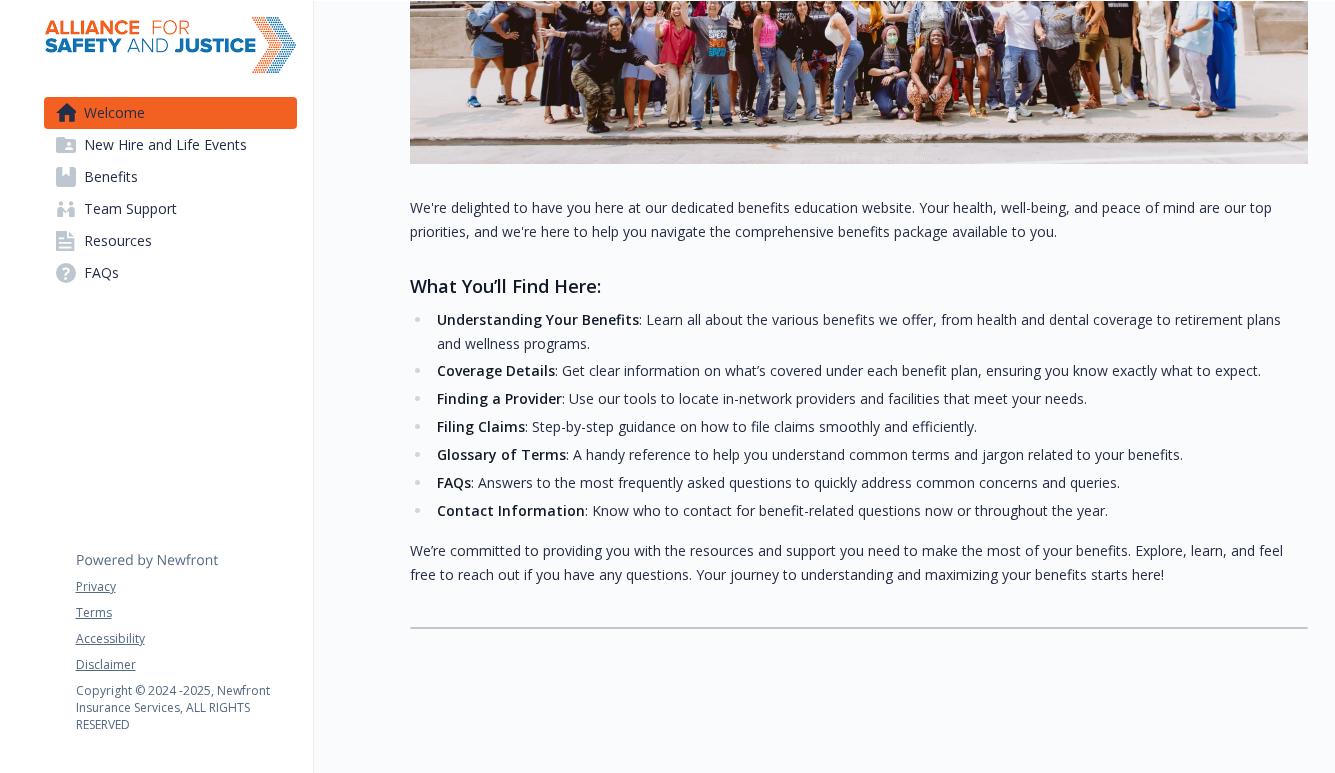 click on "Benefits" at bounding box center (111, 177) 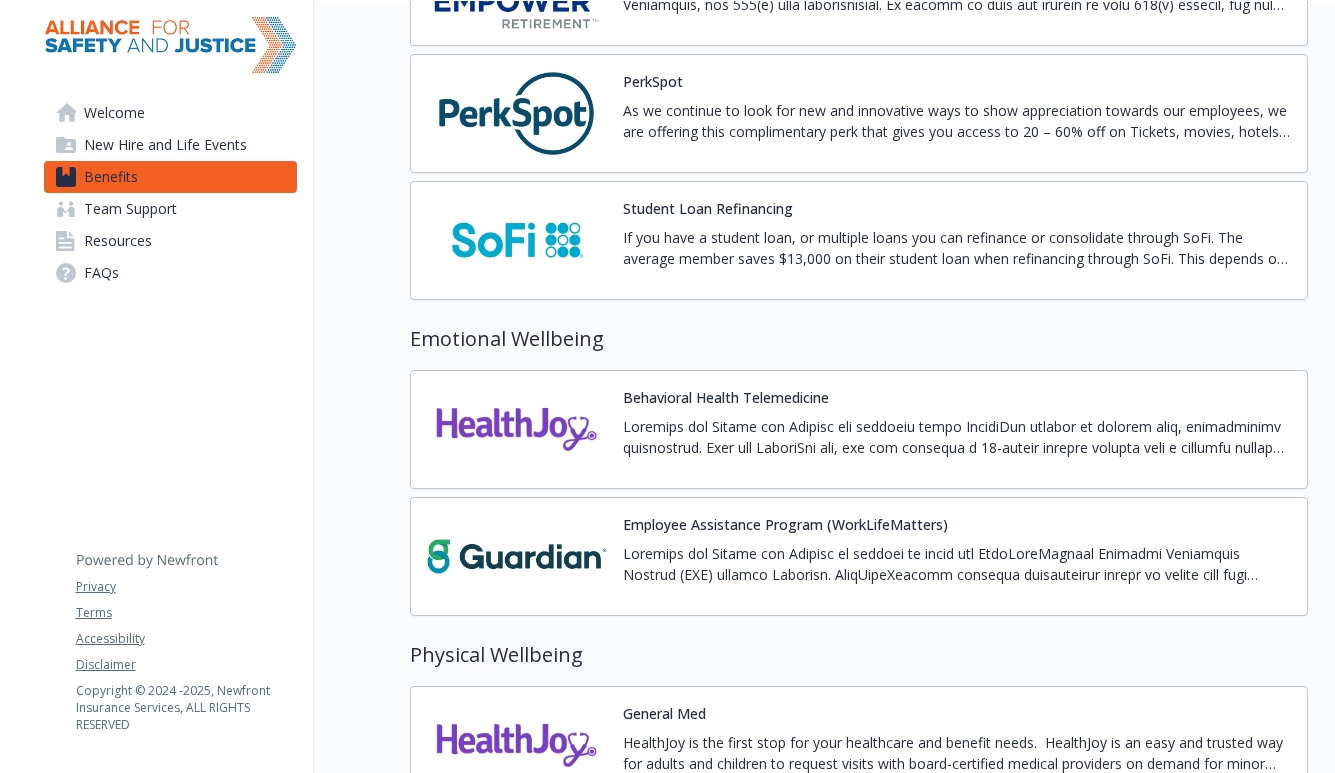 scroll, scrollTop: 2667, scrollLeft: 0, axis: vertical 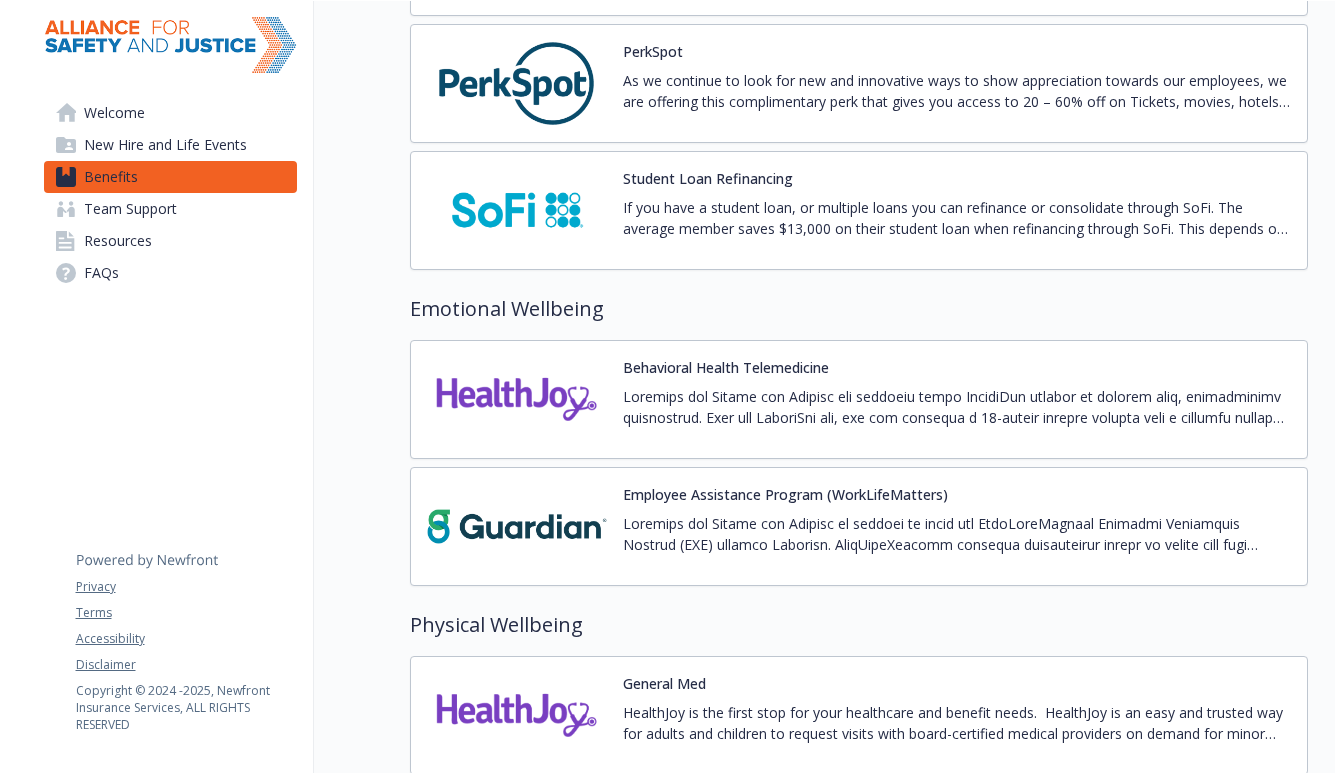 click on "New Hire and Life Events" at bounding box center (165, 145) 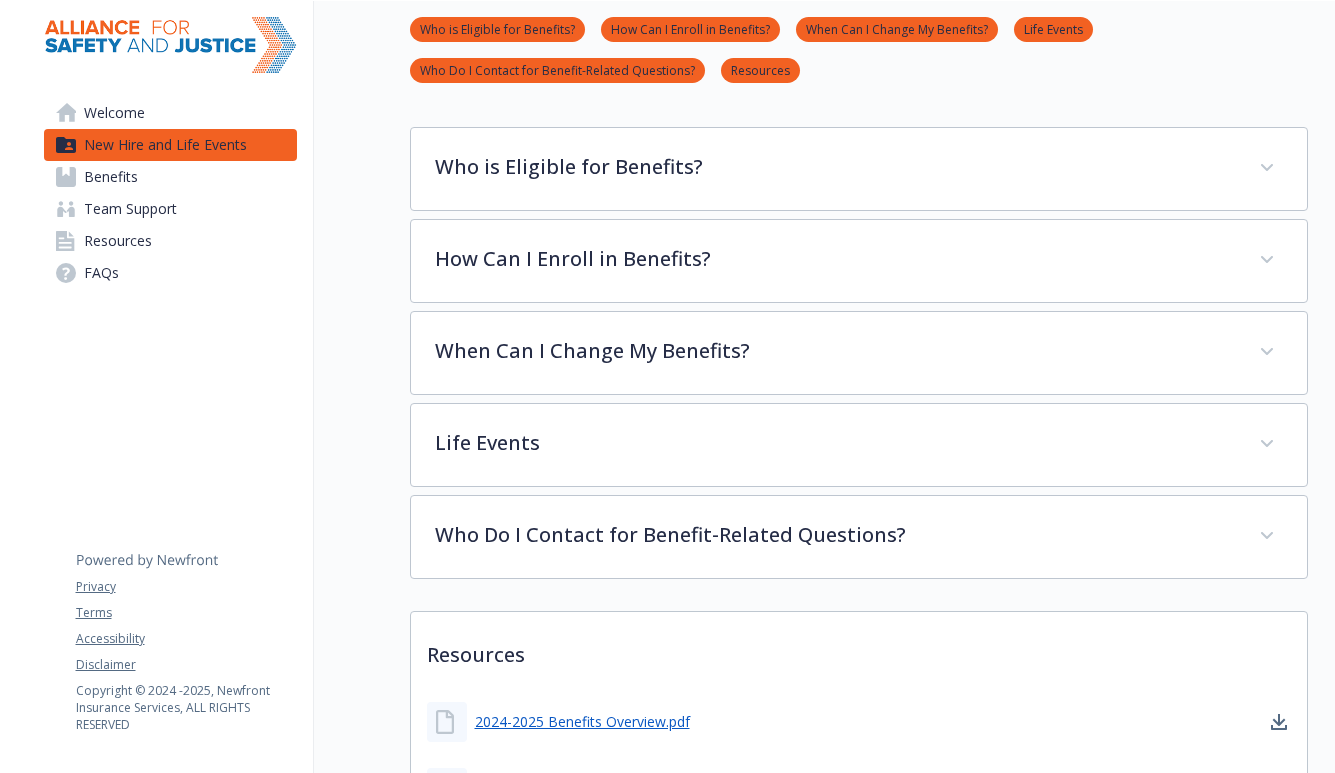 scroll, scrollTop: 1020, scrollLeft: 0, axis: vertical 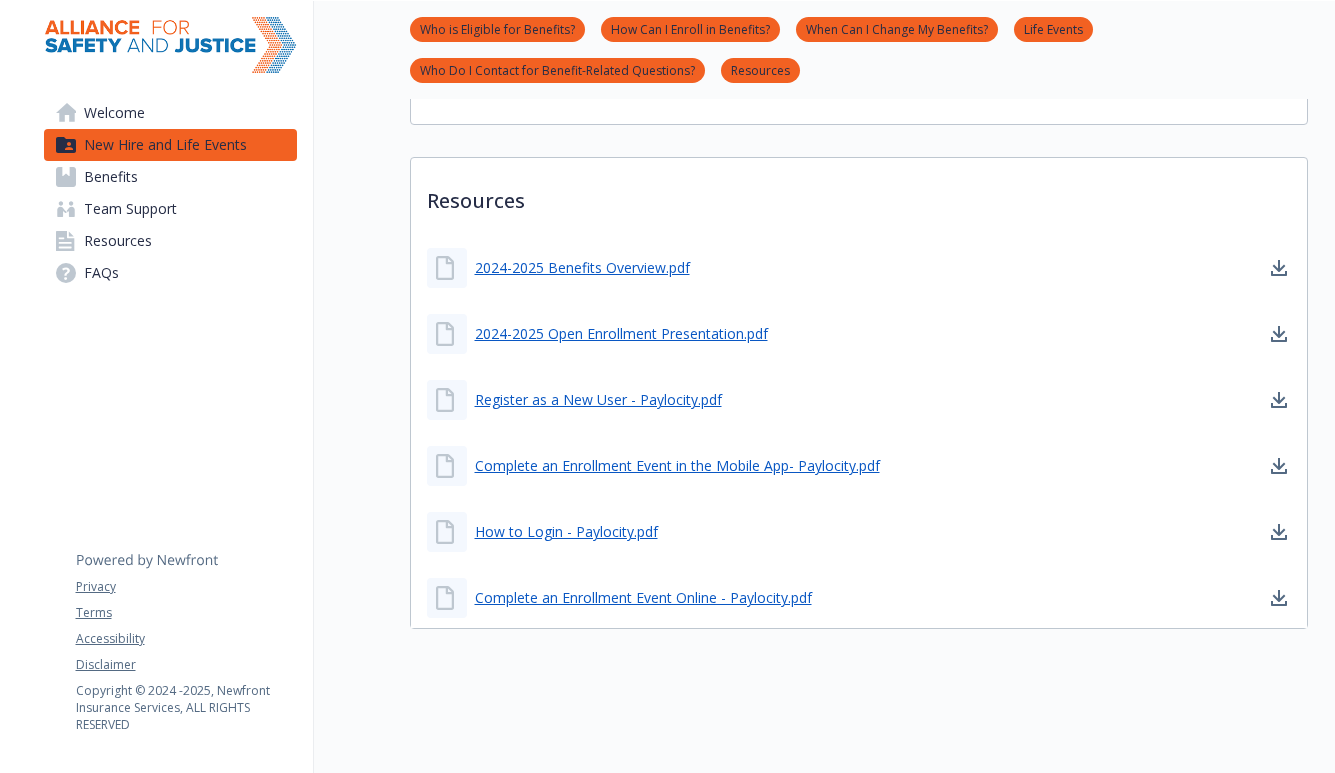 click on "Benefits" at bounding box center (170, 177) 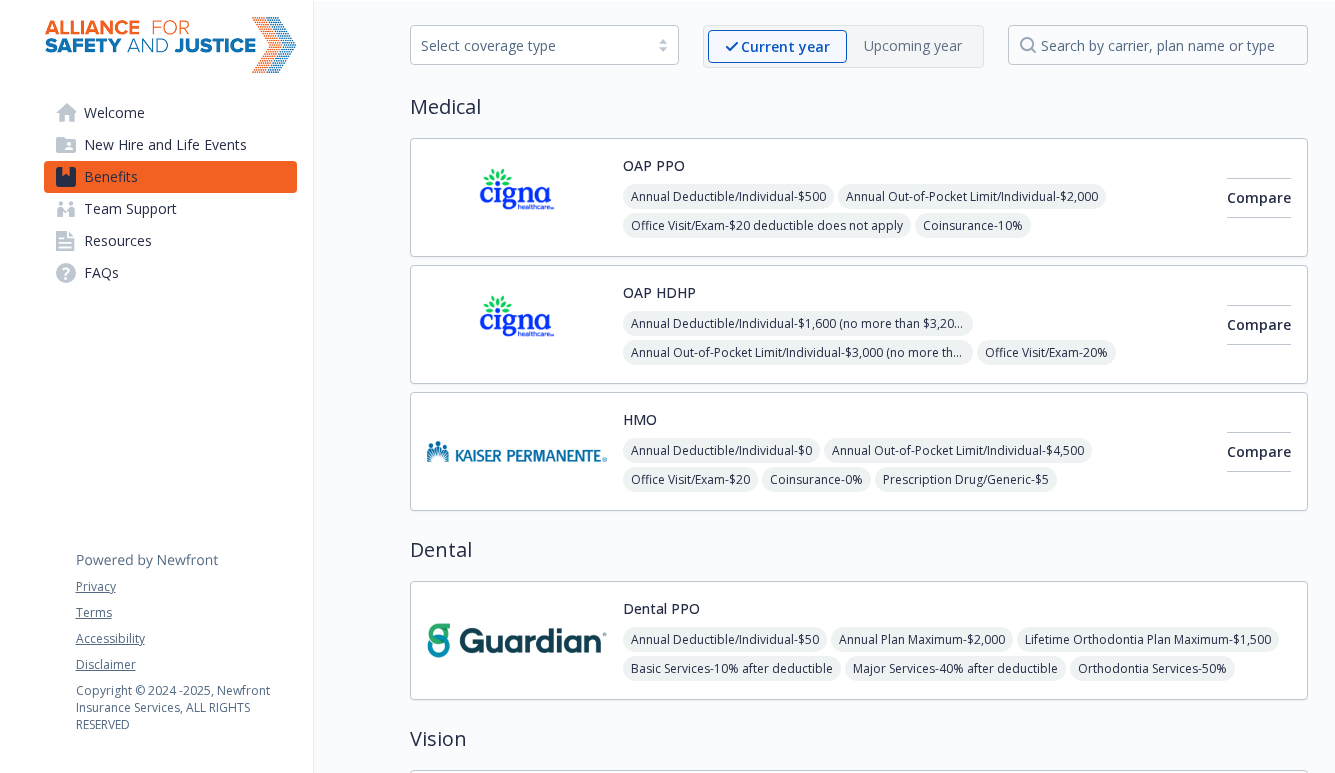 scroll, scrollTop: 85, scrollLeft: 0, axis: vertical 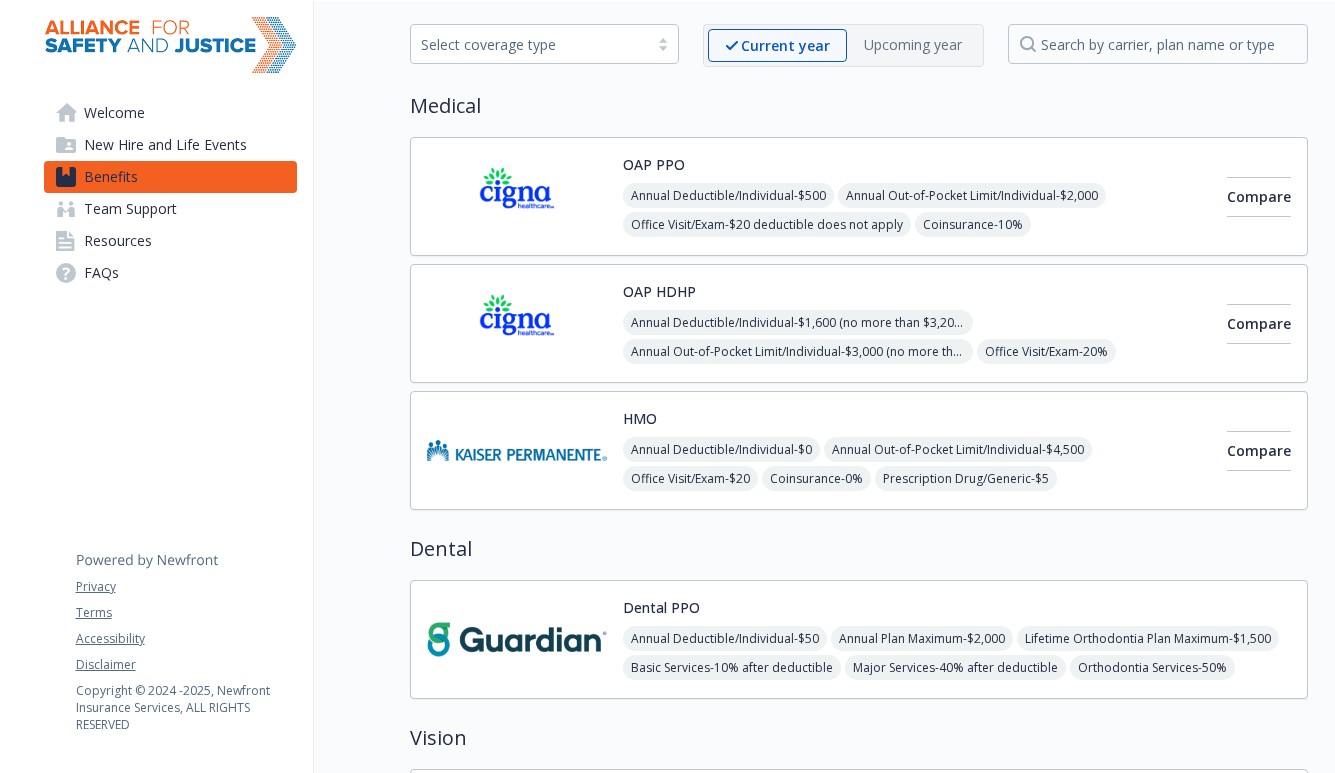 click at bounding box center (517, 196) 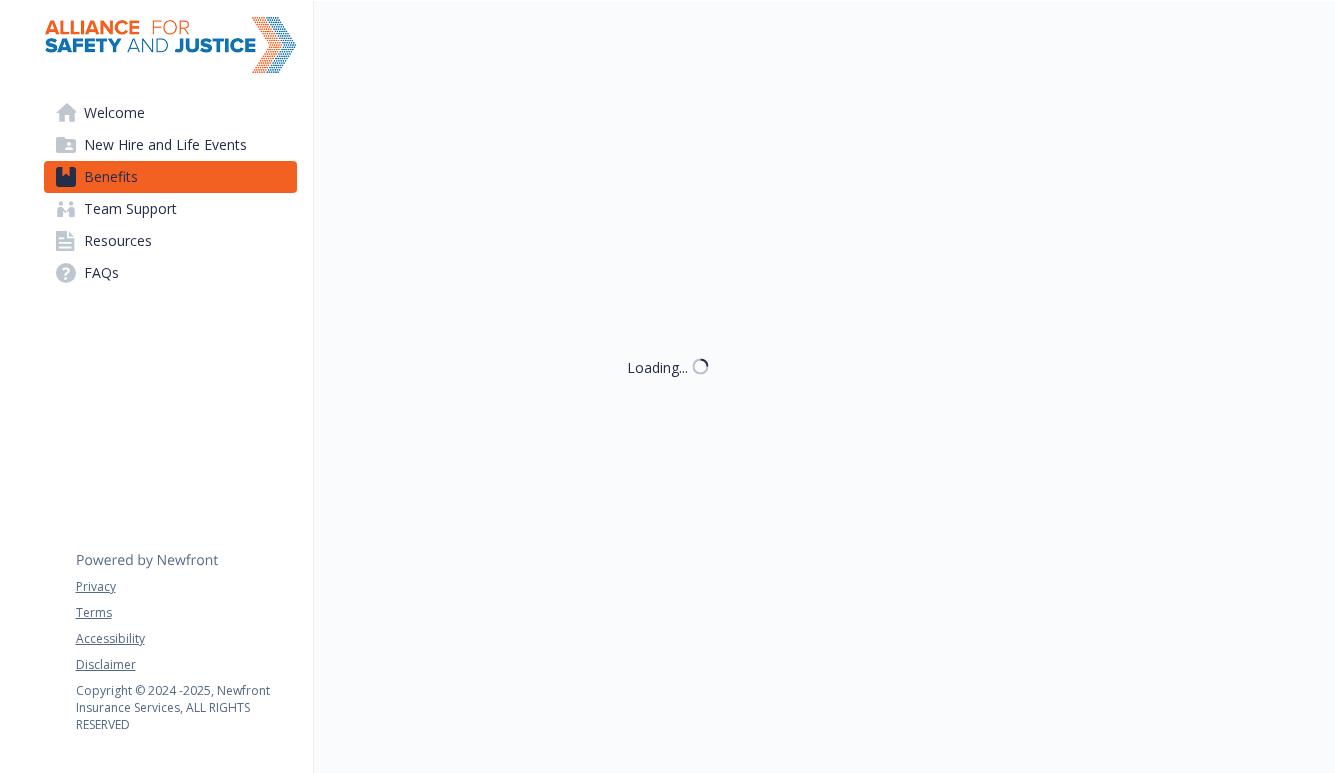 scroll, scrollTop: 85, scrollLeft: 0, axis: vertical 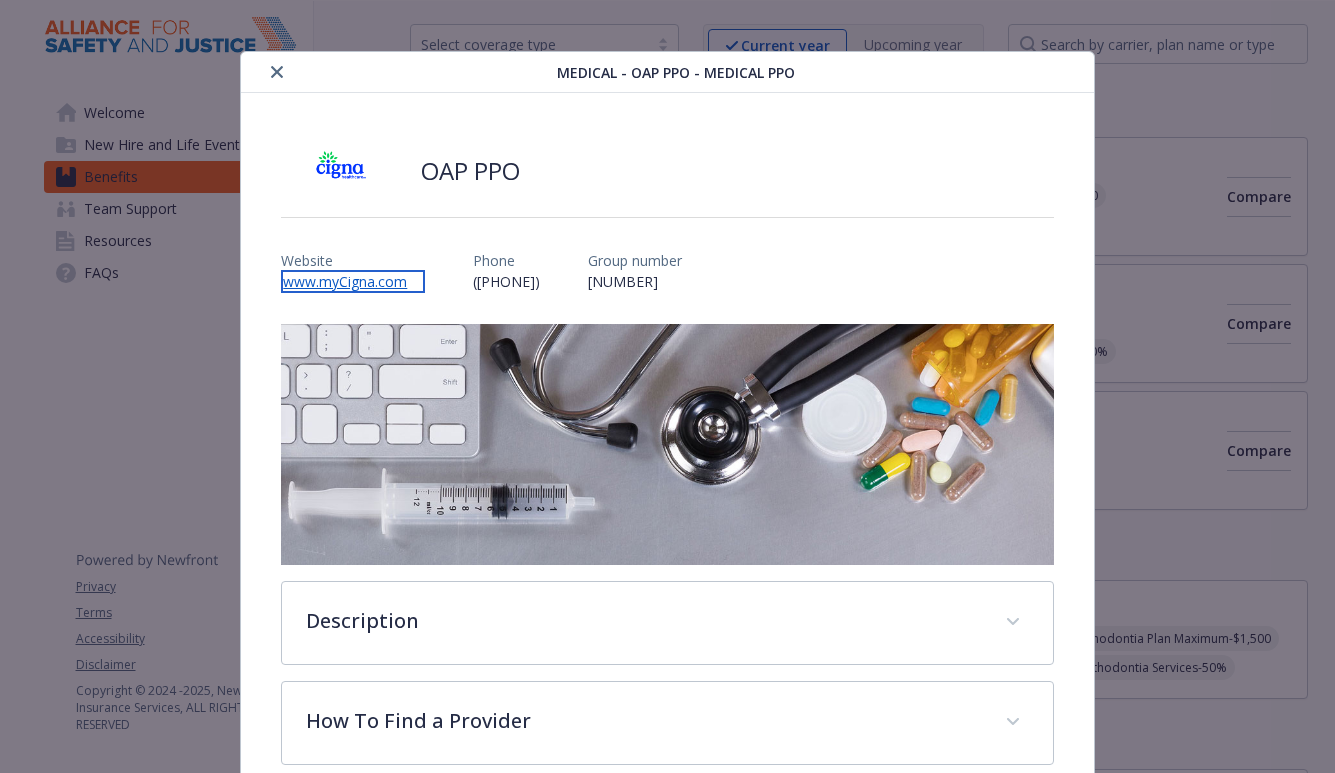 click on "www.myCigna.com" at bounding box center (353, 281) 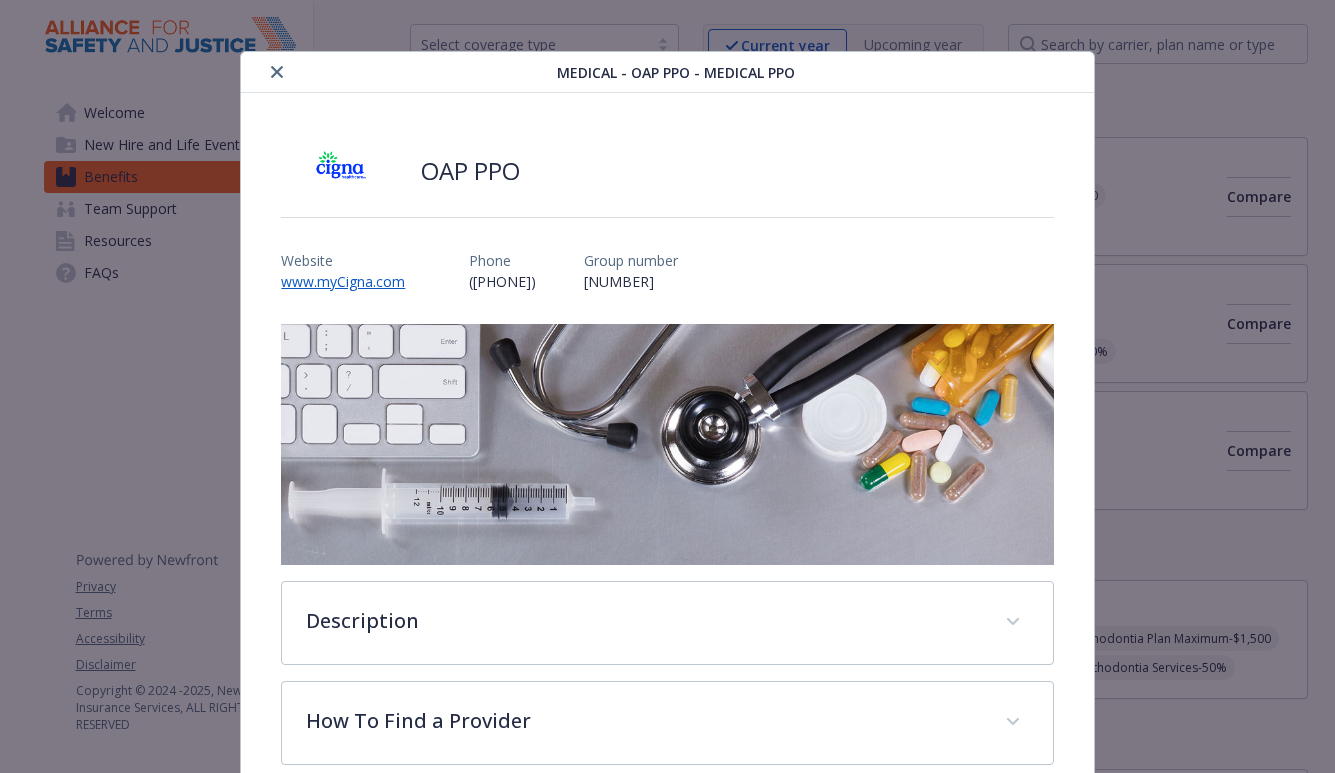 click 